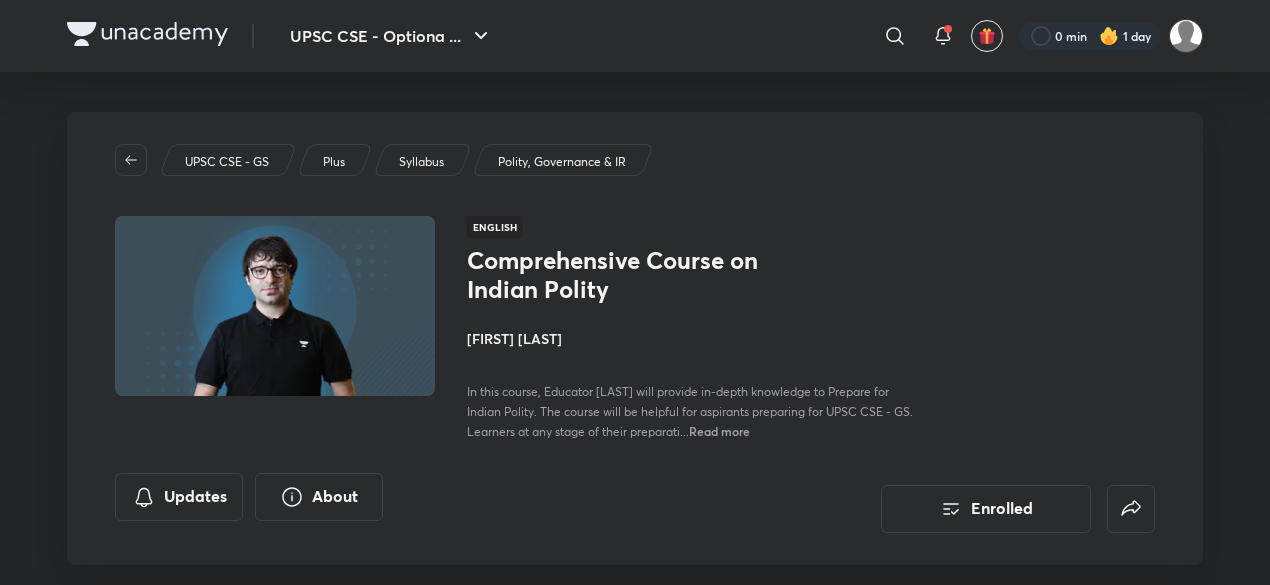 scroll, scrollTop: 0, scrollLeft: 0, axis: both 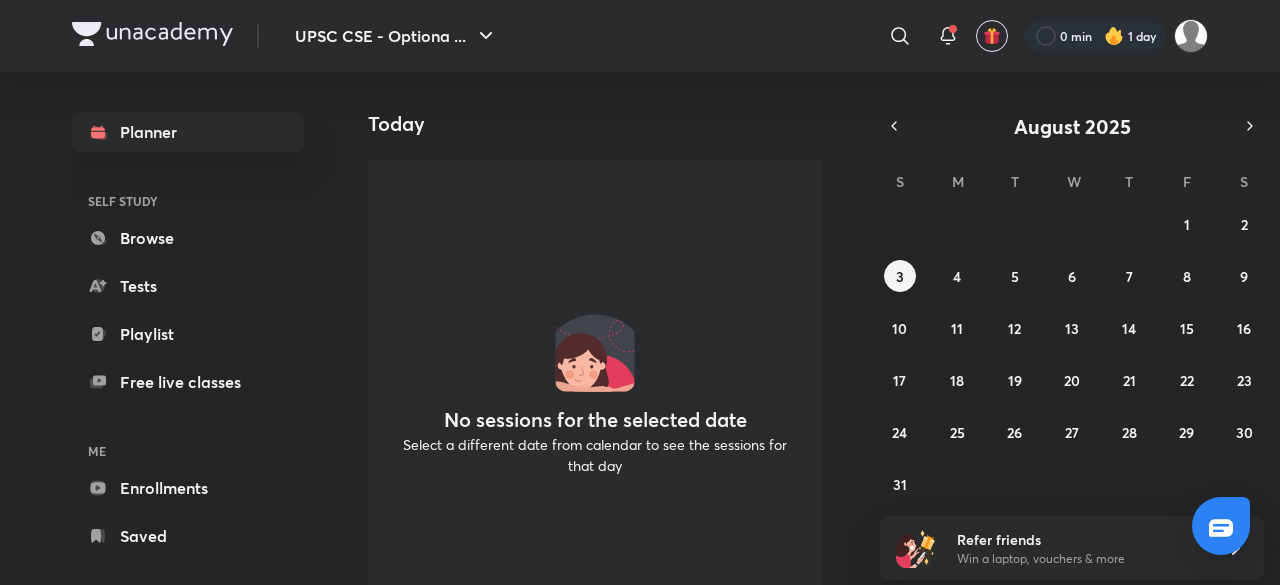 click on "No sessions for the selected date Select a different date from calendar to see the sessions for that day" at bounding box center [595, 400] 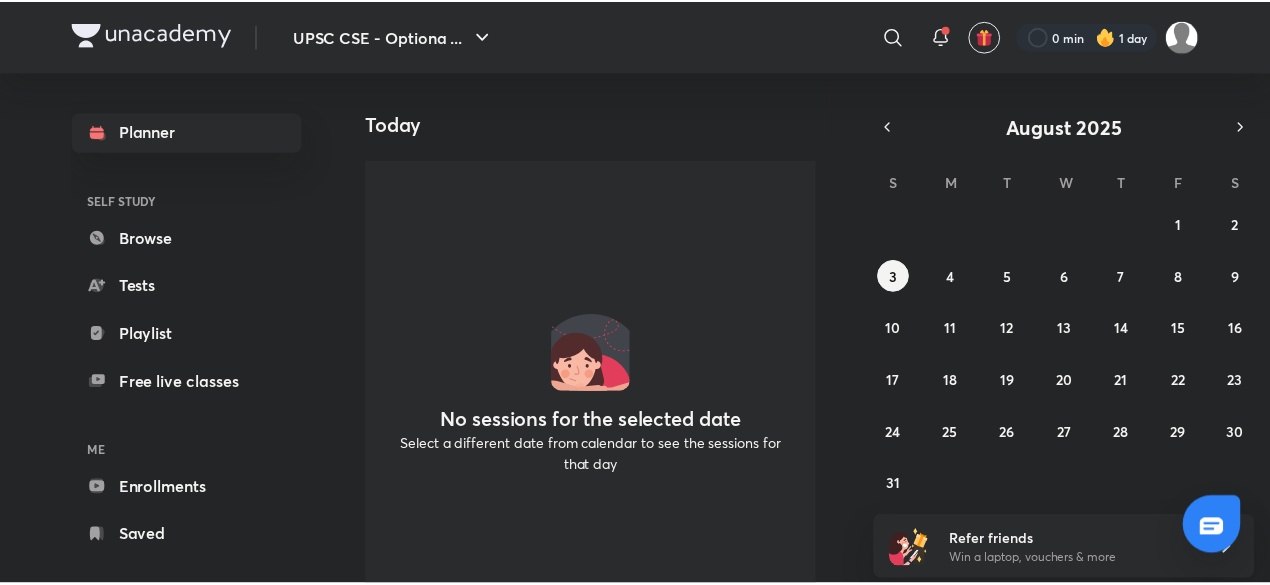 scroll, scrollTop: 0, scrollLeft: 0, axis: both 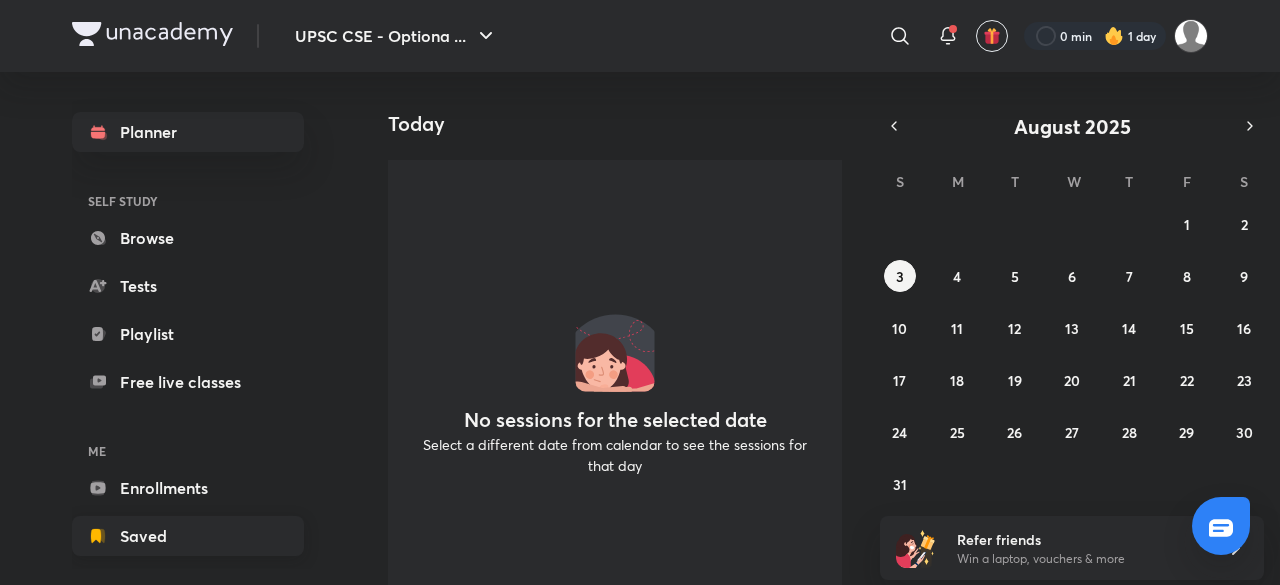 click on "Saved" at bounding box center (188, 536) 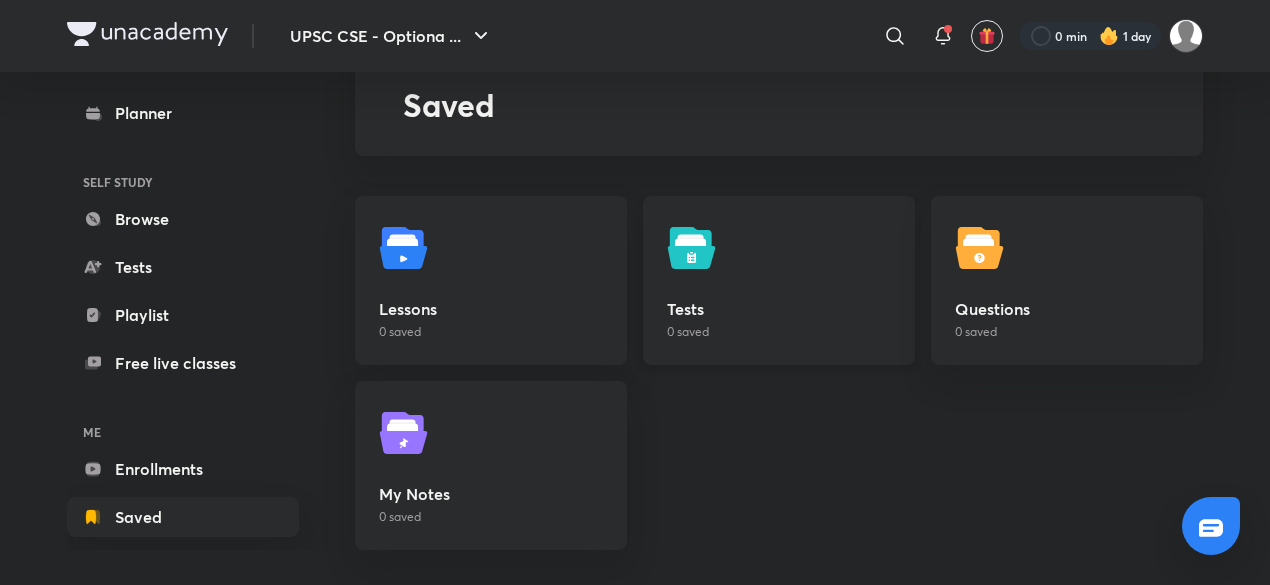 scroll, scrollTop: 46, scrollLeft: 0, axis: vertical 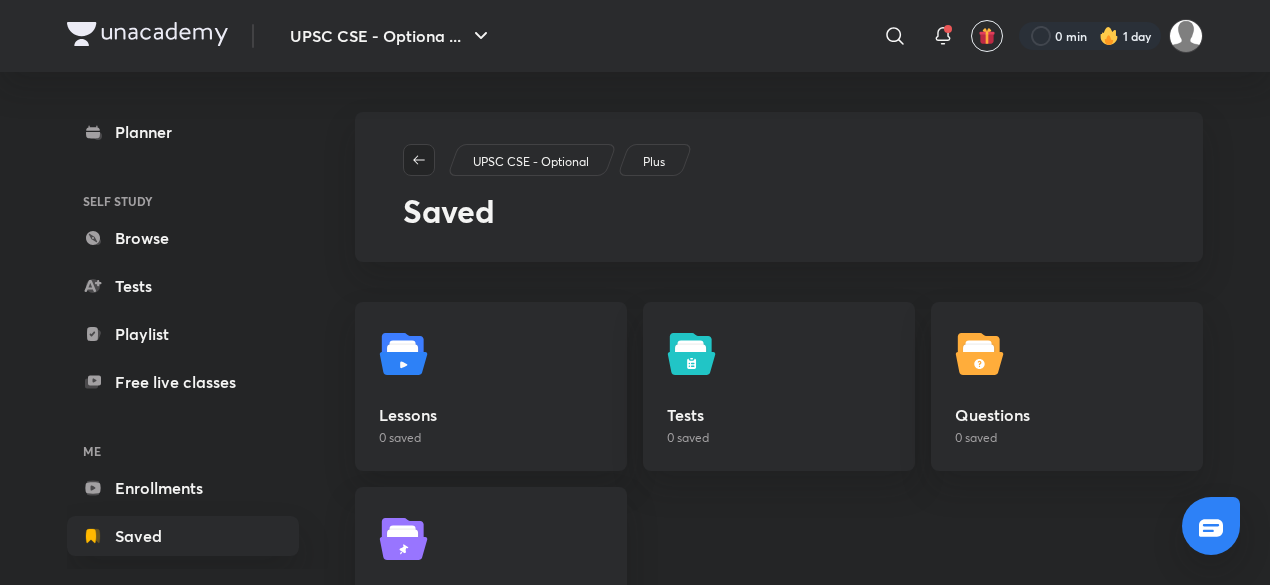 click at bounding box center [419, 160] 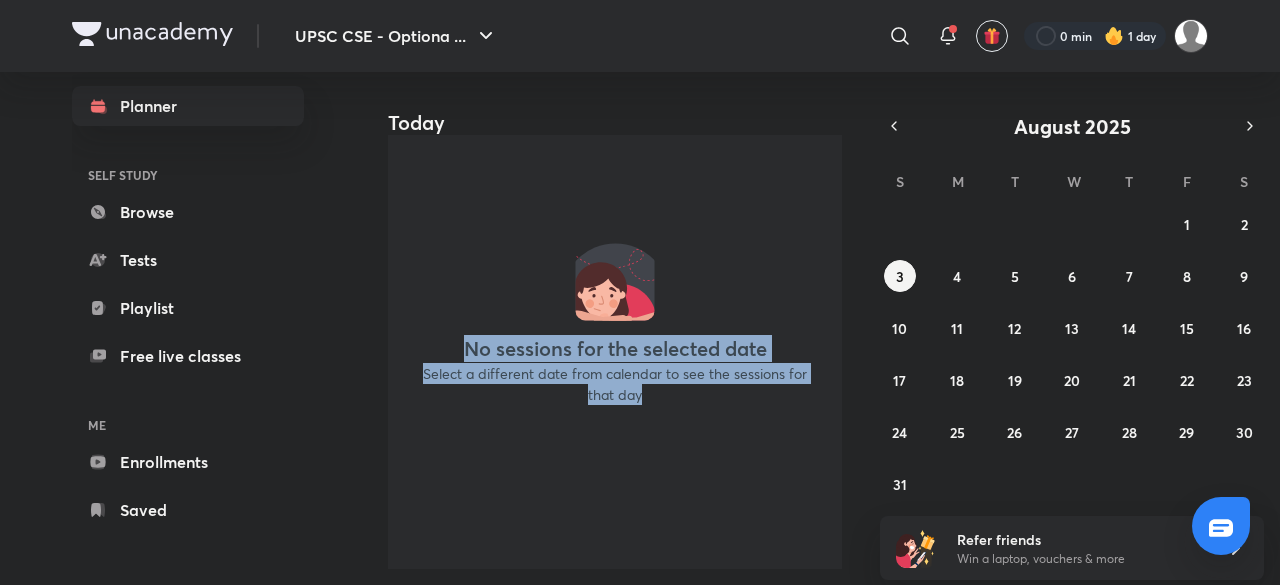 drag, startPoint x: 448, startPoint y: 339, endPoint x: 784, endPoint y: 385, distance: 339.1342 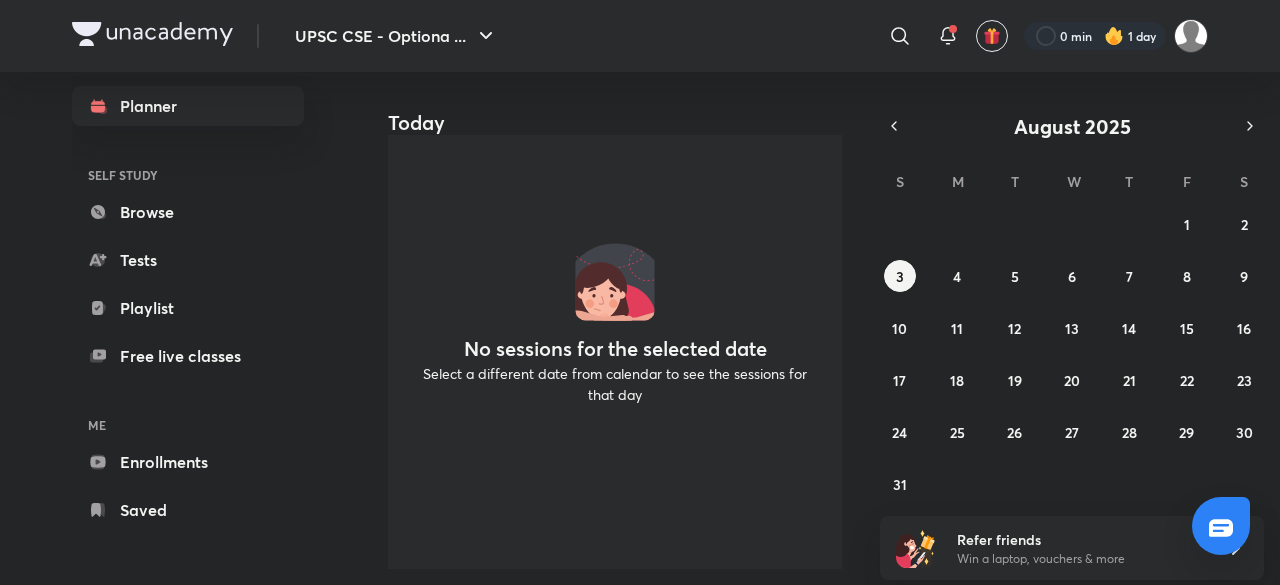 click on "Planner SELF STUDY Browse Tests Playlist Free live classes ME Enrollments Saved" at bounding box center [208, 320] 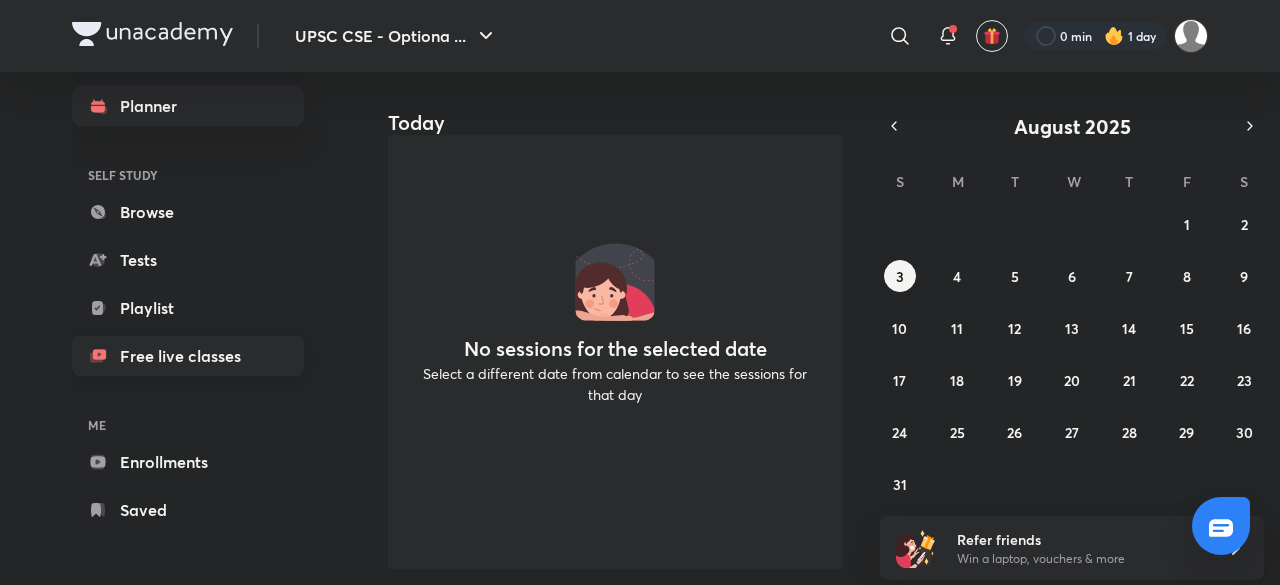 click on "Free live classes" at bounding box center (188, 356) 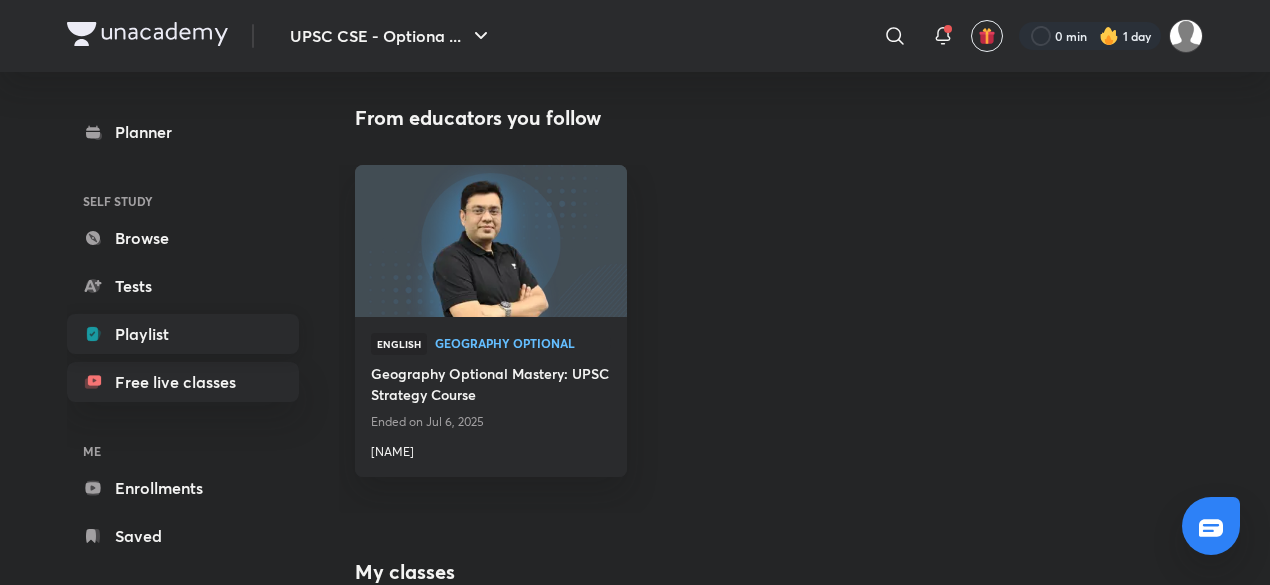 click on "Playlist" at bounding box center (183, 334) 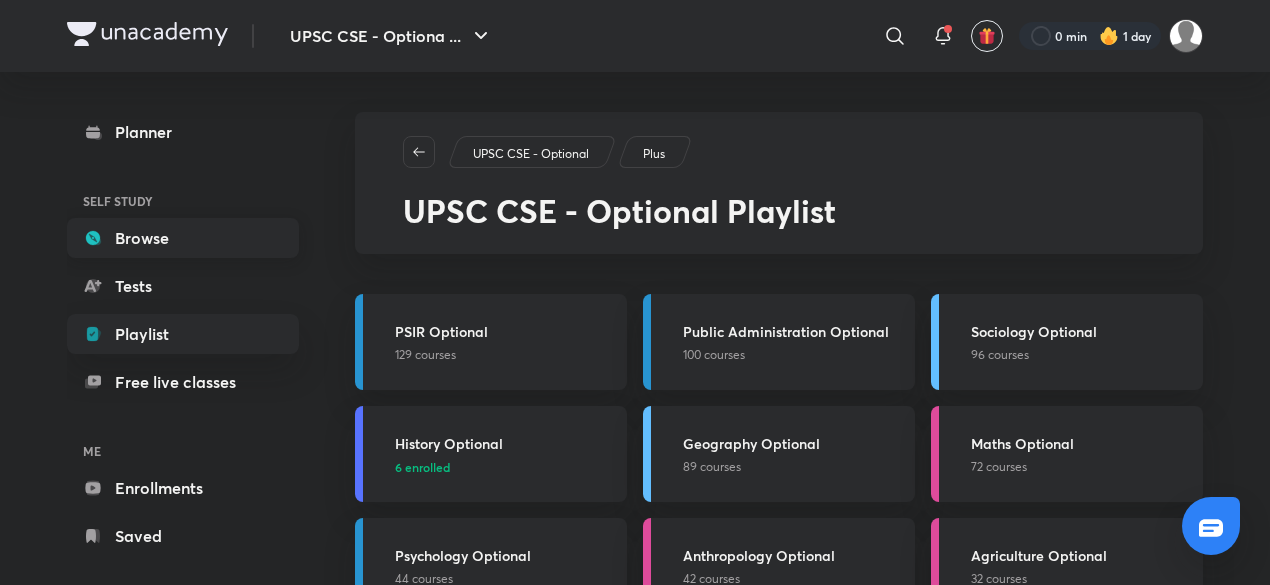 click on "Browse" at bounding box center (183, 238) 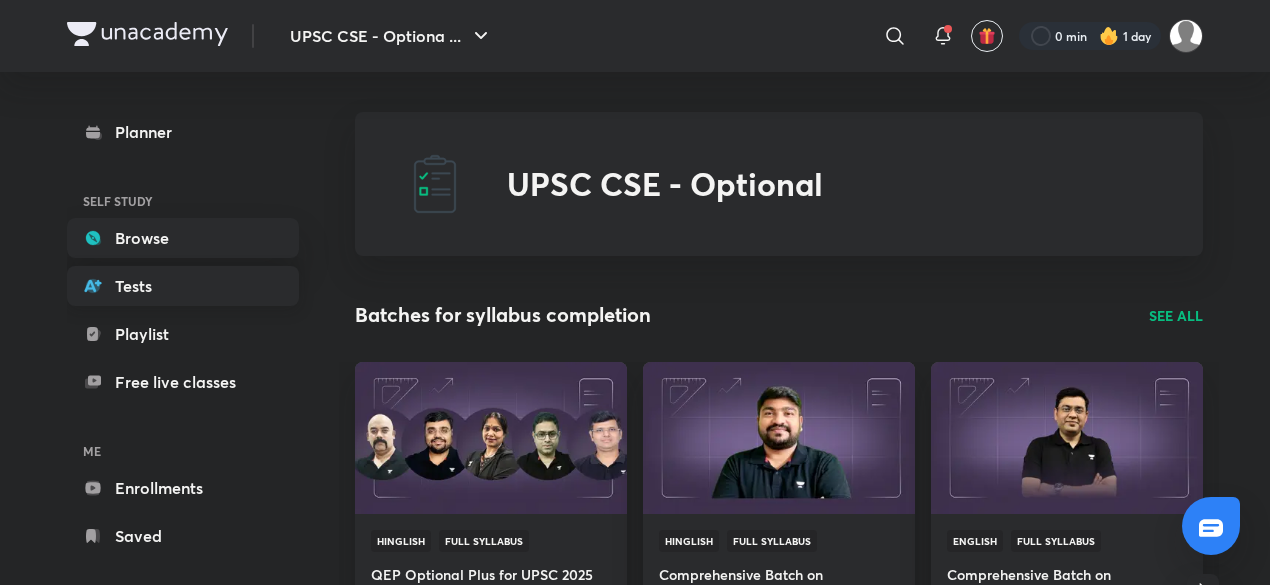 click on "Tests" at bounding box center [183, 286] 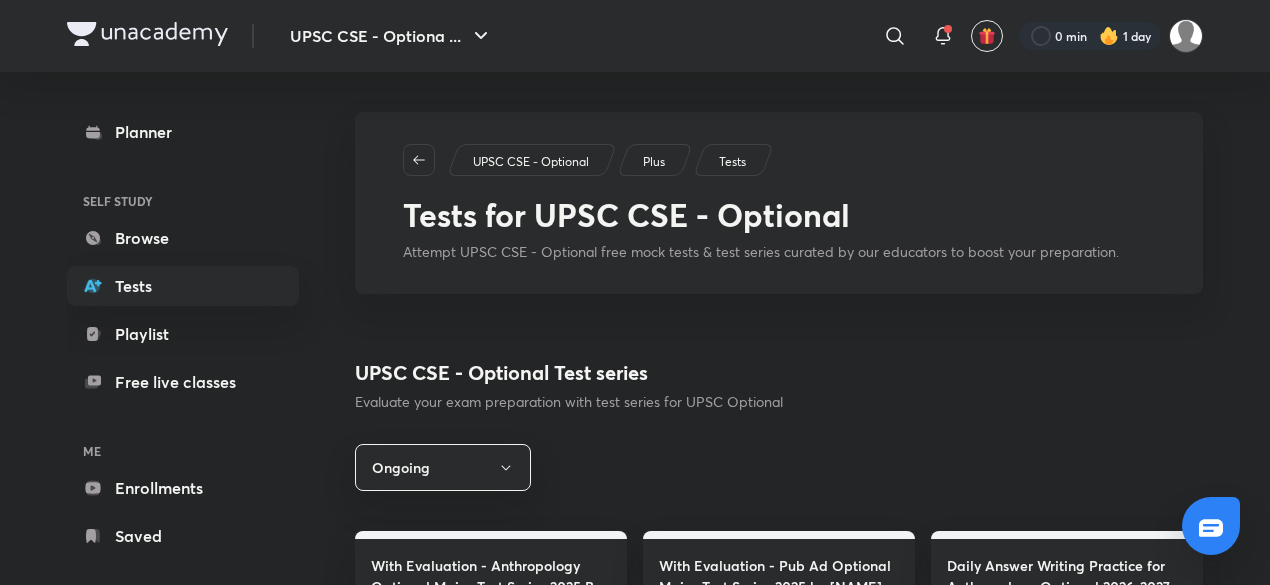 click on "UPSC CSE - Optiona ... ​ 0 min 1 day" at bounding box center (635, 36) 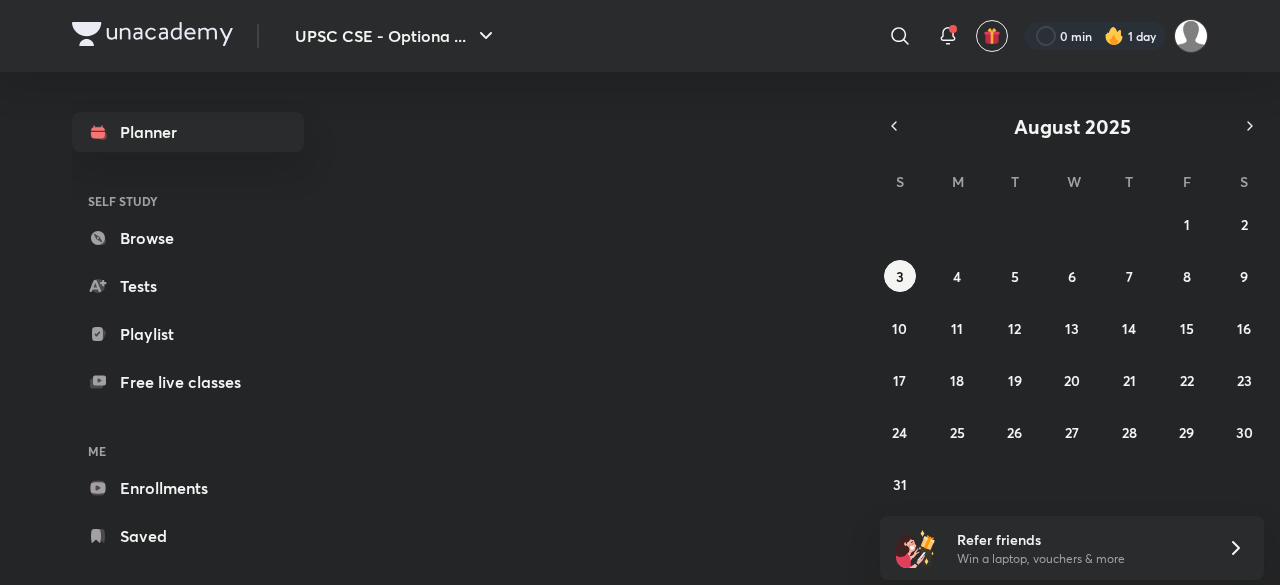 scroll, scrollTop: 0, scrollLeft: 0, axis: both 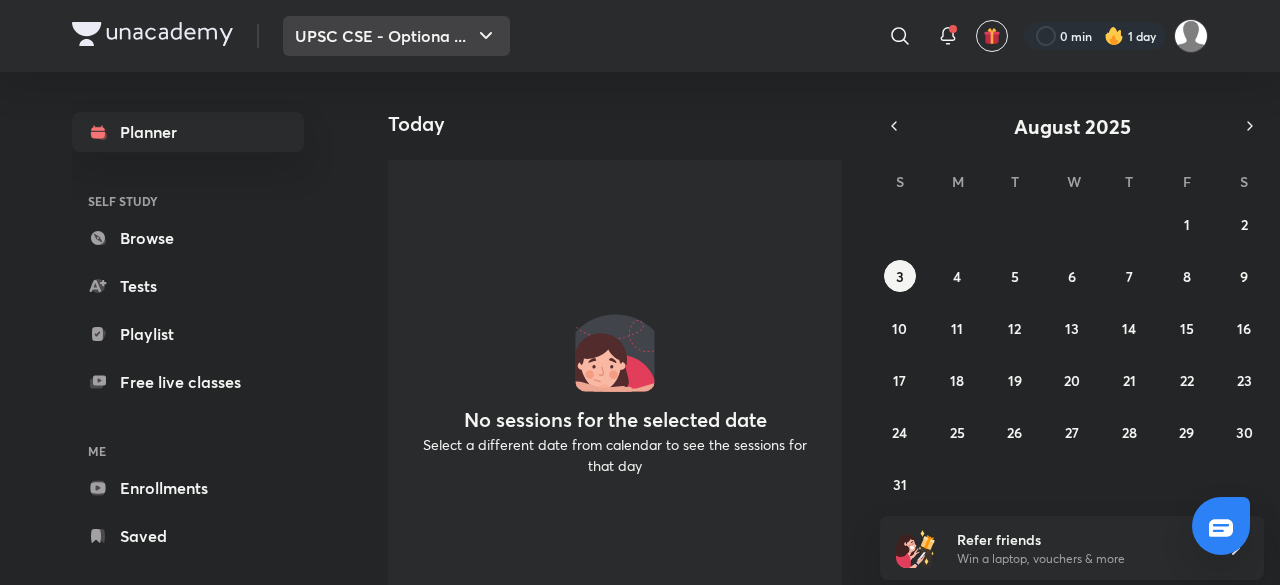 click on "UPSC CSE - Optiona ..." at bounding box center [396, 36] 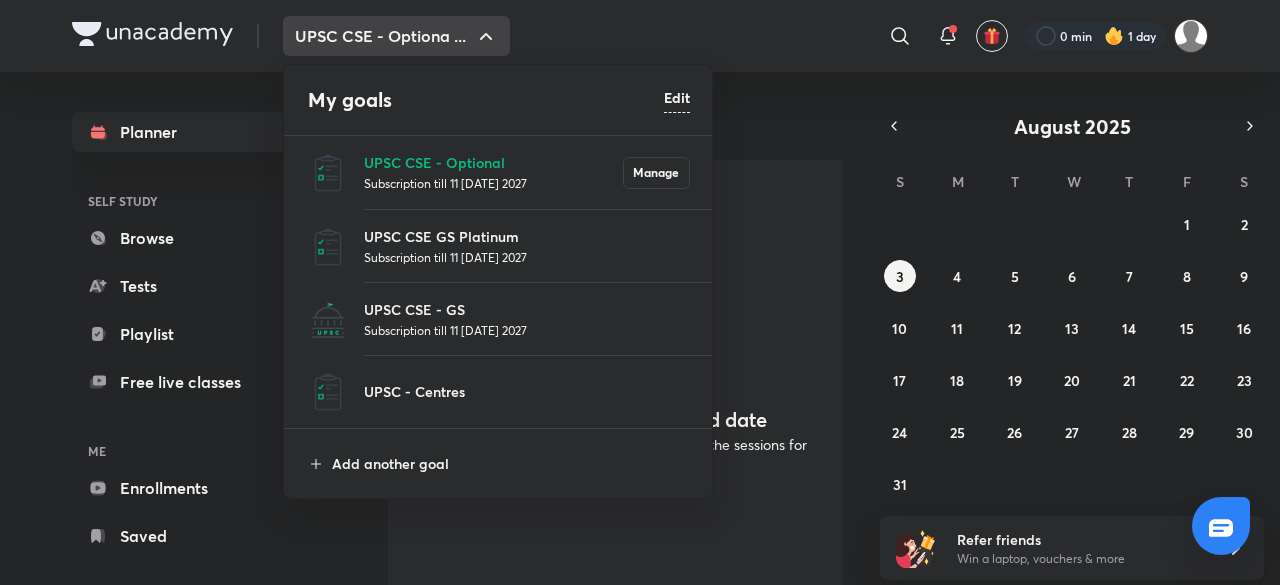 click on "Subscription till 11 [DATE] 2027" at bounding box center (527, 257) 